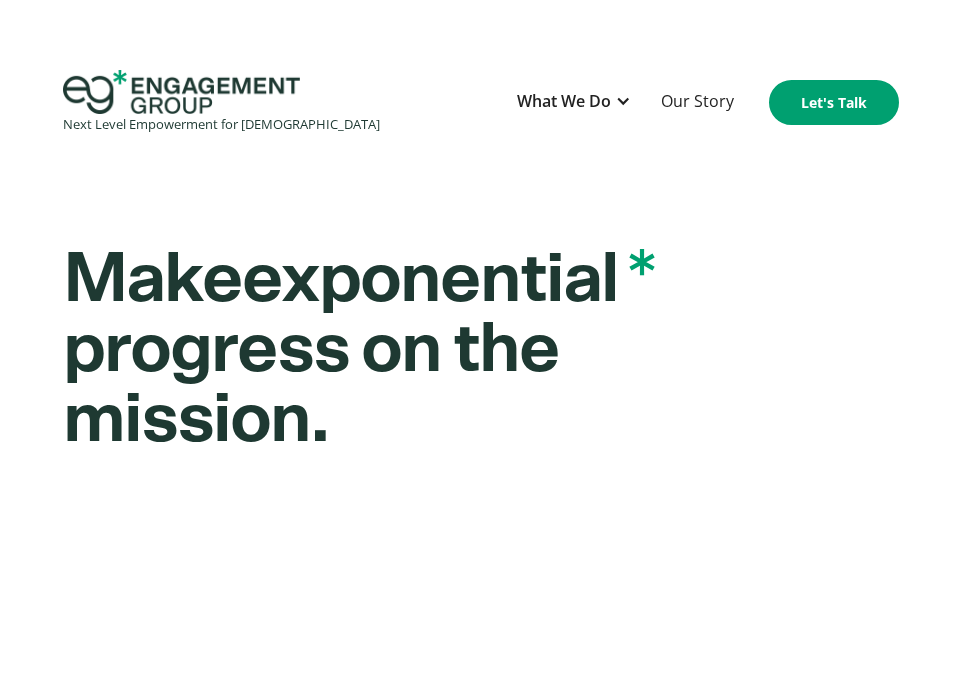 scroll, scrollTop: 0, scrollLeft: 0, axis: both 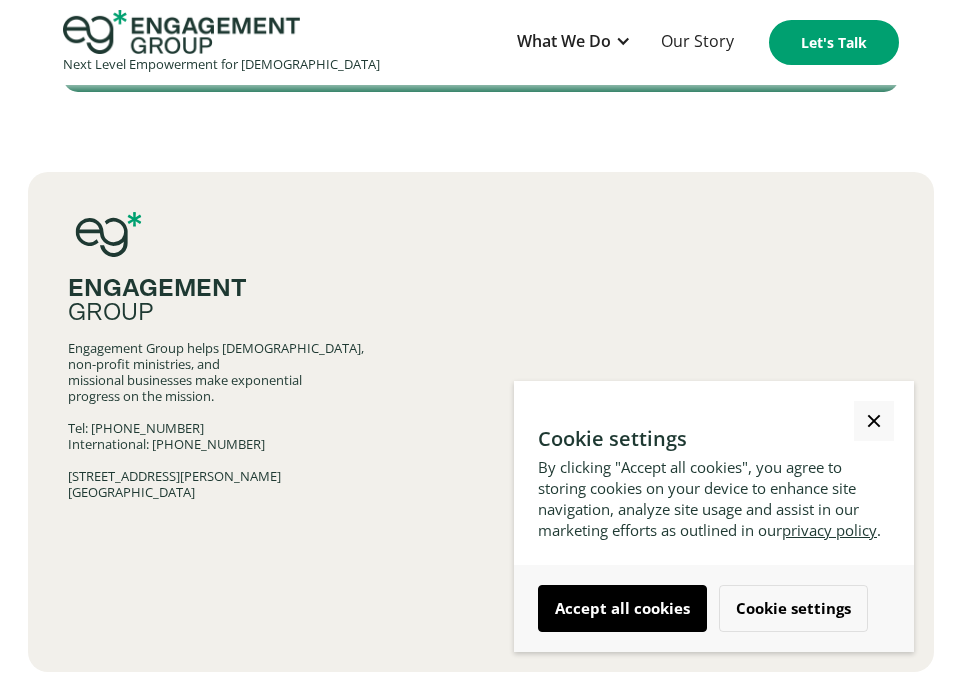 click on "Close Cookie Popup" at bounding box center [874, 421] 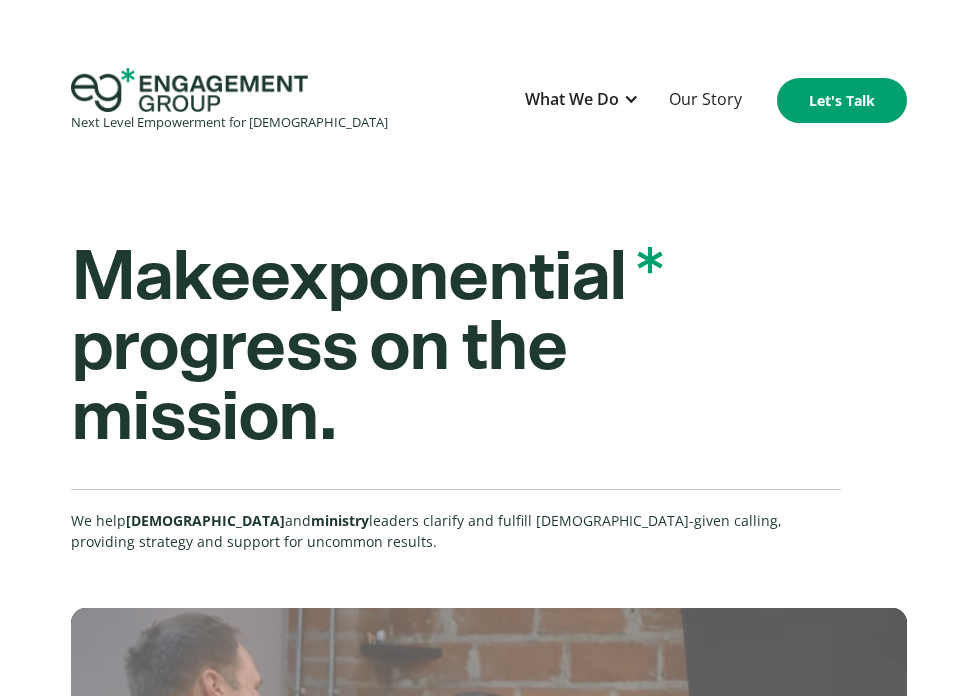 scroll, scrollTop: 0, scrollLeft: 0, axis: both 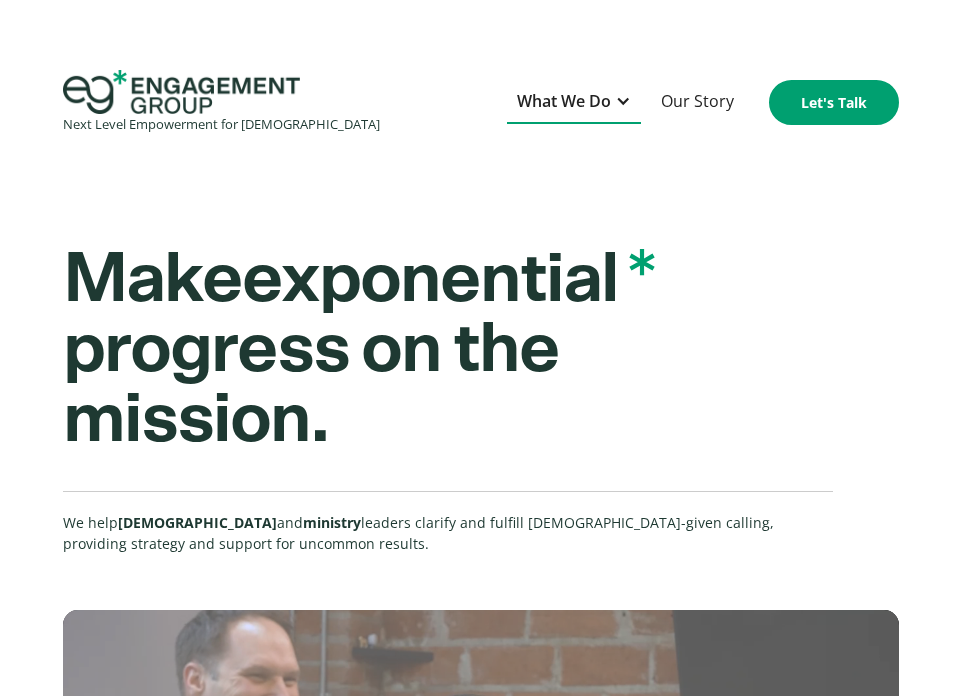 click at bounding box center (623, 101) 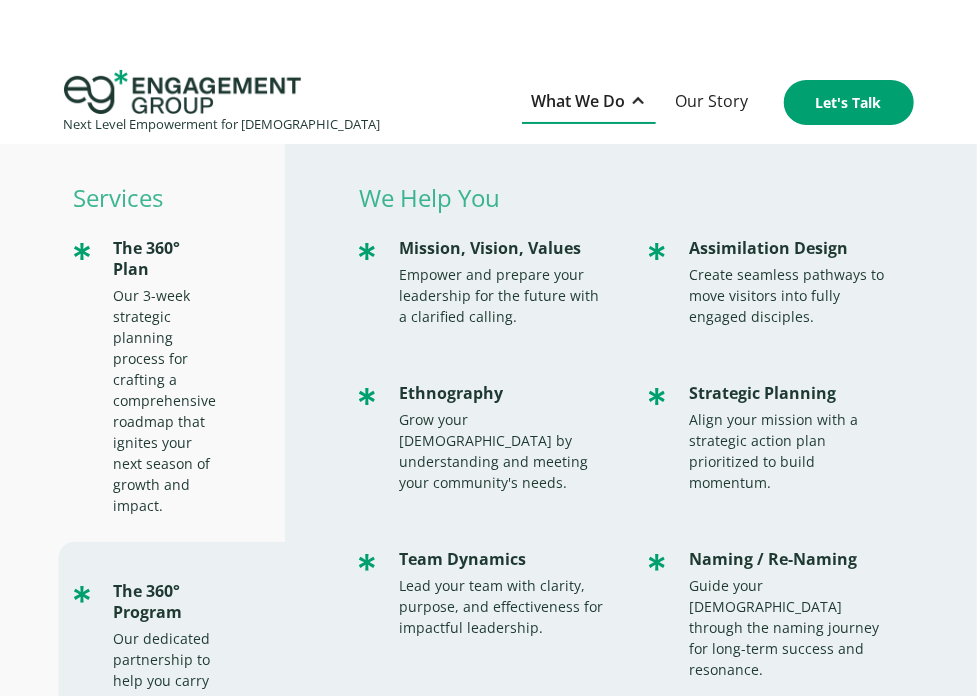scroll, scrollTop: 0, scrollLeft: 0, axis: both 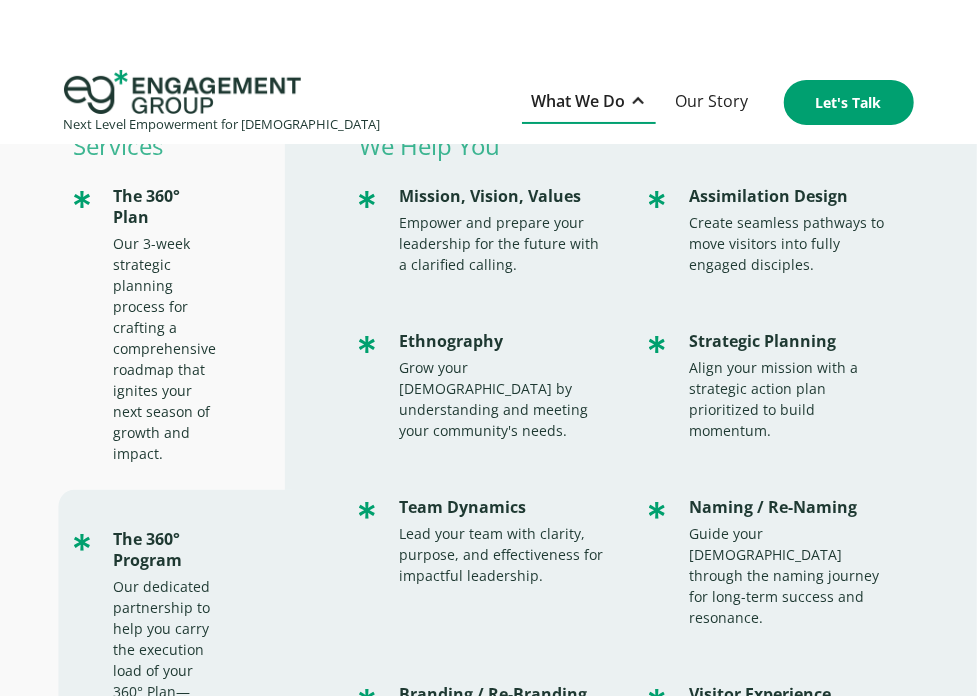 click on "Next Level Empowerment for Churches What We Do Services The 360° Plan Our 3-week strategic planning process for crafting a comprehensive roadmap that ignites your next season of growth and impact. The 360° Program Our dedicated partnership to help you carry the execution load of your 360° Plan—helping you make exponential progress on the mission. We Help You Mission, Vision, Values Empower and prepare your leadership for the future with a clarified calling. Assimilation Design Create seamless pathways to move visitors into fully engaged disciples. Ethnography Grow your church by understanding and meeting your community's needs. Strategic Planning Align your mission with a strategic action plan prioritized to build momentum. Team Dynamics Lead your team with clarity, purpose, and effectiveness for impactful leadership. Naming / Re-Naming Guide your church through the naming journey for long-term success and resonance. Branding / Re-Branding Visitor Experience Environmental Design Signage Marketing Signage" at bounding box center [488, 348] 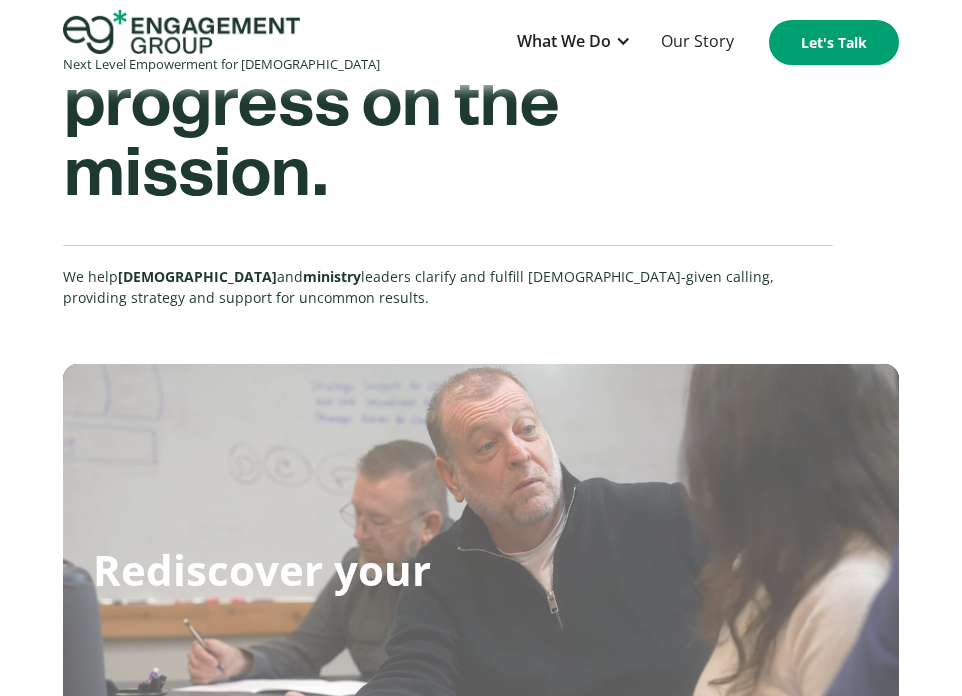 scroll, scrollTop: 47, scrollLeft: 0, axis: vertical 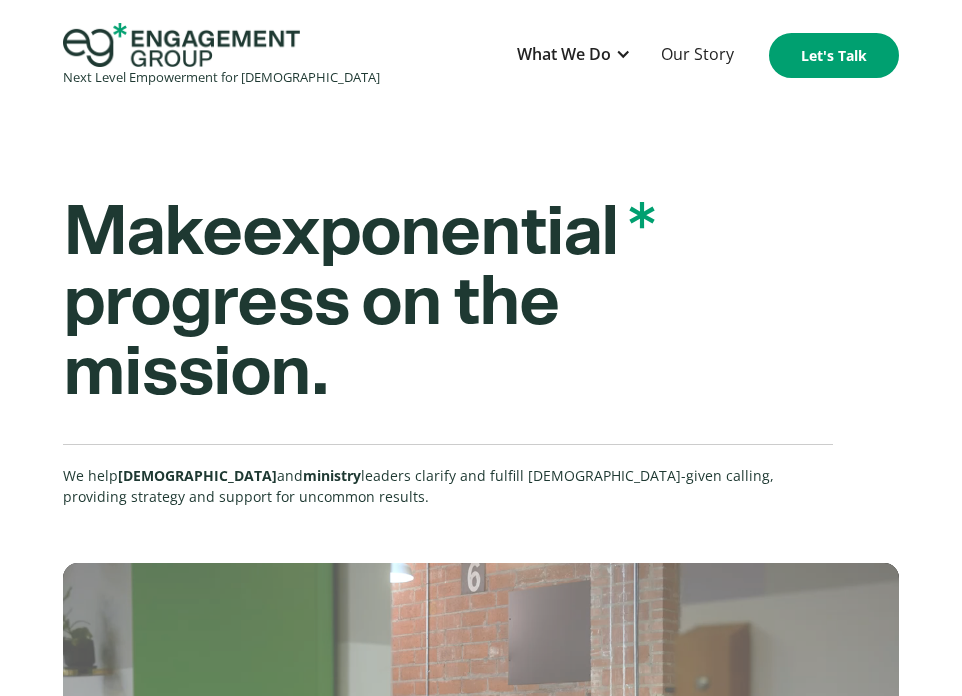 click on "Next Level Empowerment for Churches What We Do Services The 360° Plan Our 3-week strategic planning process for crafting a comprehensive roadmap that ignites your next season of growth and impact. The 360° Program Our dedicated partnership to help you carry the execution load of your 360° Plan—helping you make exponential progress on the mission. We Help You Mission, Vision, Values Empower and prepare your leadership for the future with a clarified calling. Assimilation Design Create seamless pathways to move visitors into fully engaged disciples. Ethnography Grow your church by understanding and meeting your community's needs. Strategic Planning Align your mission with a strategic action plan prioritized to build momentum. Team Dynamics Lead your team with clarity, purpose, and effectiveness for impactful leadership. Naming / Re-Naming Guide your church through the naming journey for long-term success and resonance. Branding / Re-Branding Visitor Experience Environmental Design Signage Marketing Signage" at bounding box center (481, 55) 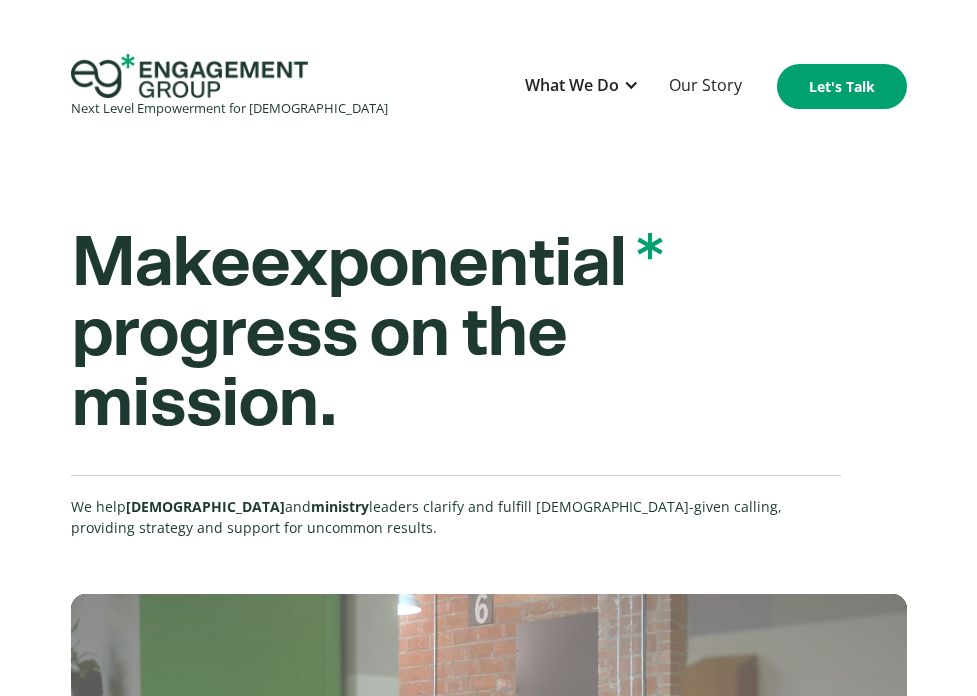 scroll, scrollTop: 0, scrollLeft: 0, axis: both 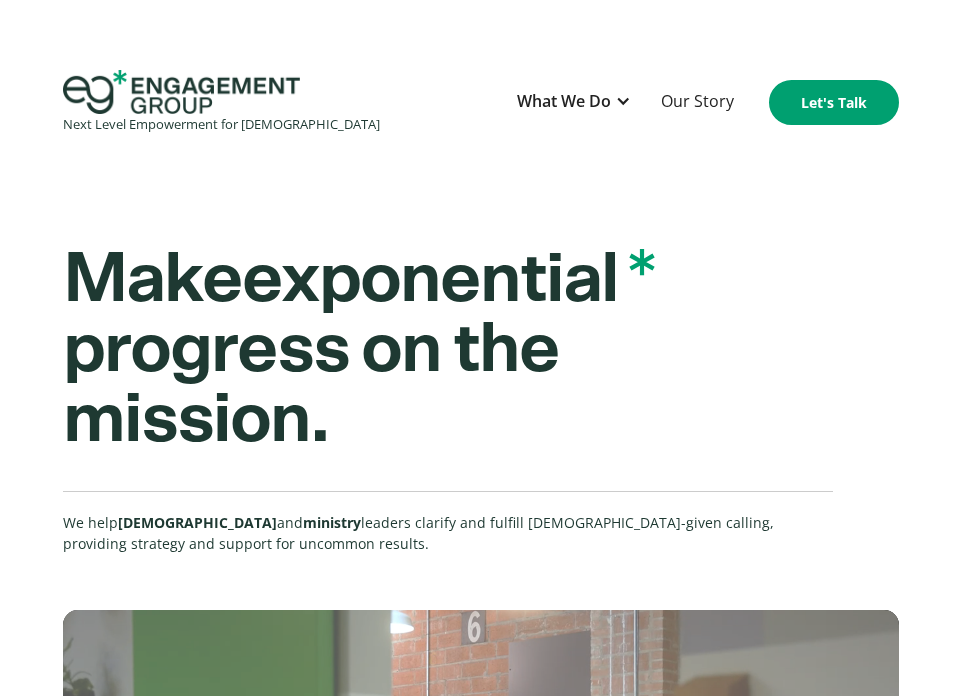 click on "Next Level Empowerment for Churches What We Do Services The 360° Plan Our 3-week strategic planning process for crafting a comprehensive roadmap that ignites your next season of growth and impact. The 360° Program Our dedicated partnership to help you carry the execution load of your 360° Plan—helping you make exponential progress on the mission. We Help You Mission, Vision, Values Empower and prepare your leadership for the future with a clarified calling. Assimilation Design Create seamless pathways to move visitors into fully engaged disciples. Ethnography Grow your church by understanding and meeting your community's needs. Strategic Planning Align your mission with a strategic action plan prioritized to build momentum. Team Dynamics Lead your team with clarity, purpose, and effectiveness for impactful leadership. Naming / Re-Naming Guide your church through the naming journey for long-term success and resonance. Branding / Re-Branding Visitor Experience Environmental Design Signage Marketing Signage" at bounding box center (481, 348) 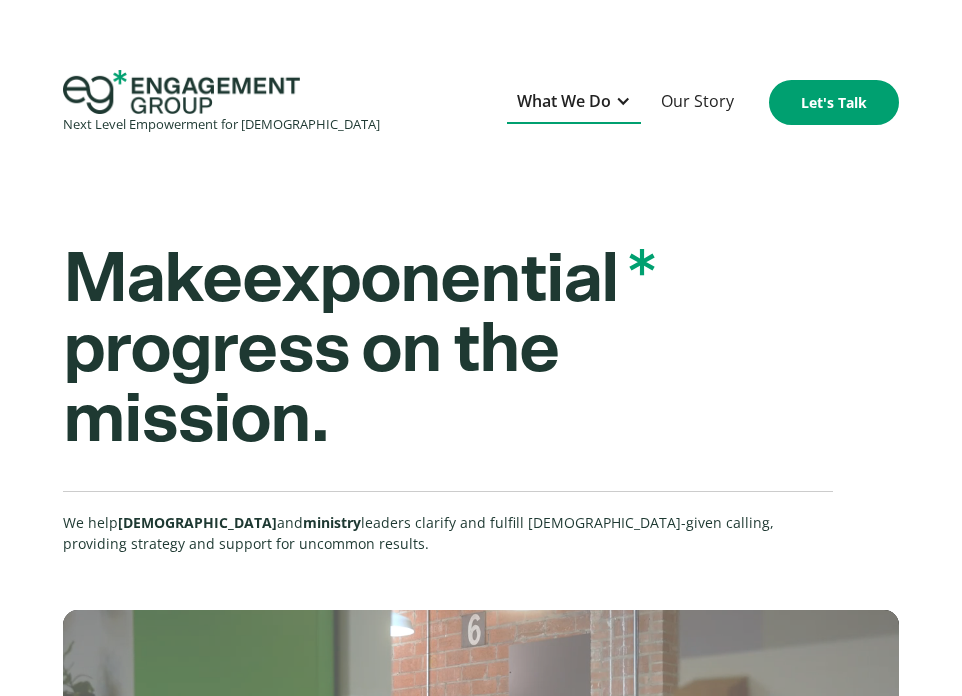 click at bounding box center [623, 101] 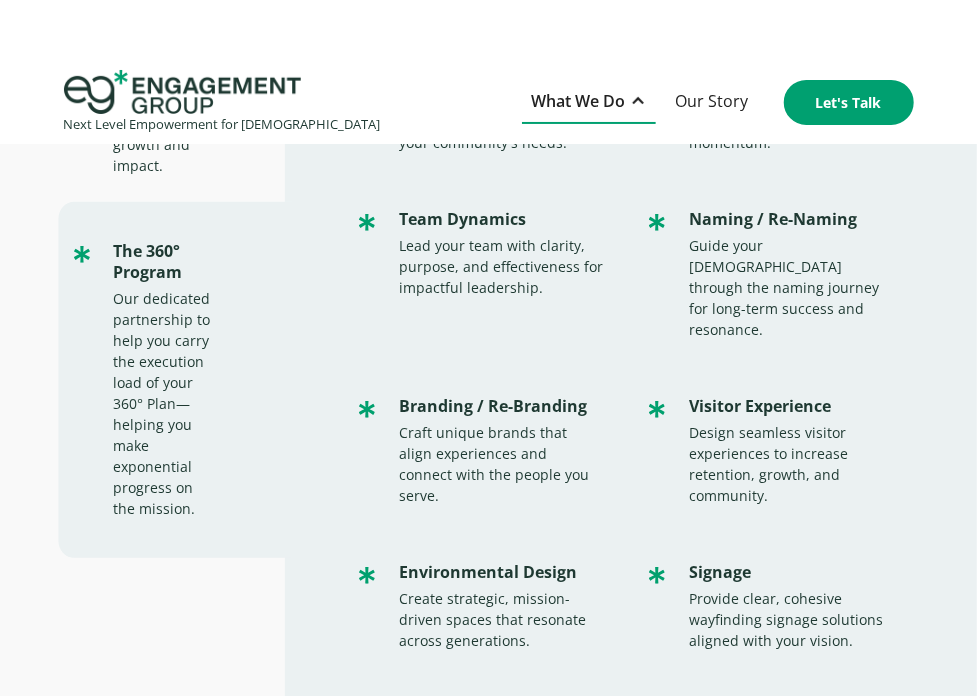 scroll, scrollTop: 400, scrollLeft: 0, axis: vertical 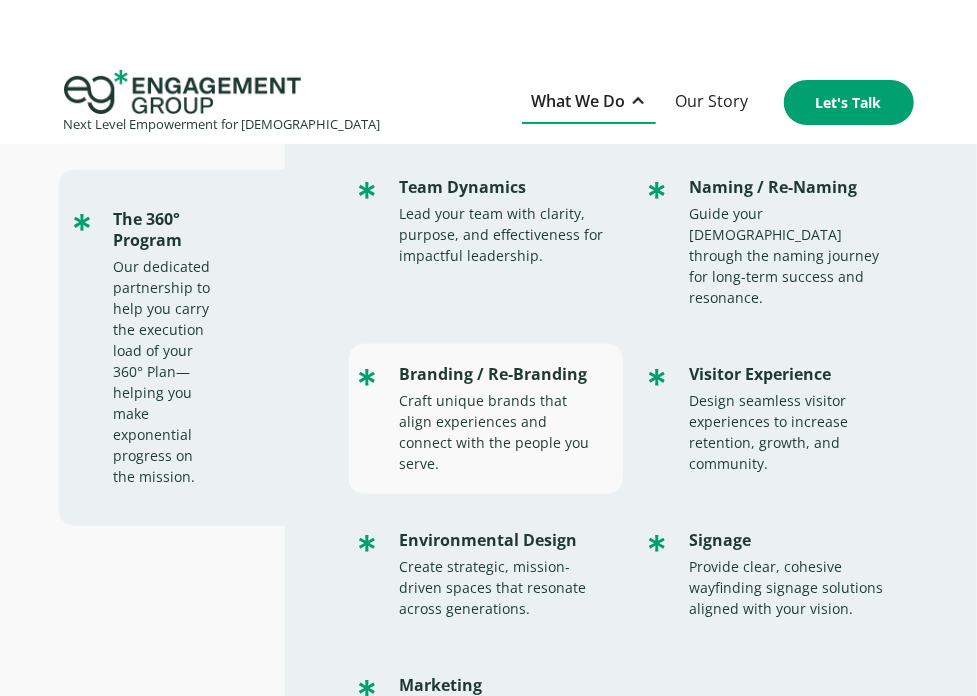 click on "Branding / Re-Branding" at bounding box center (501, 374) 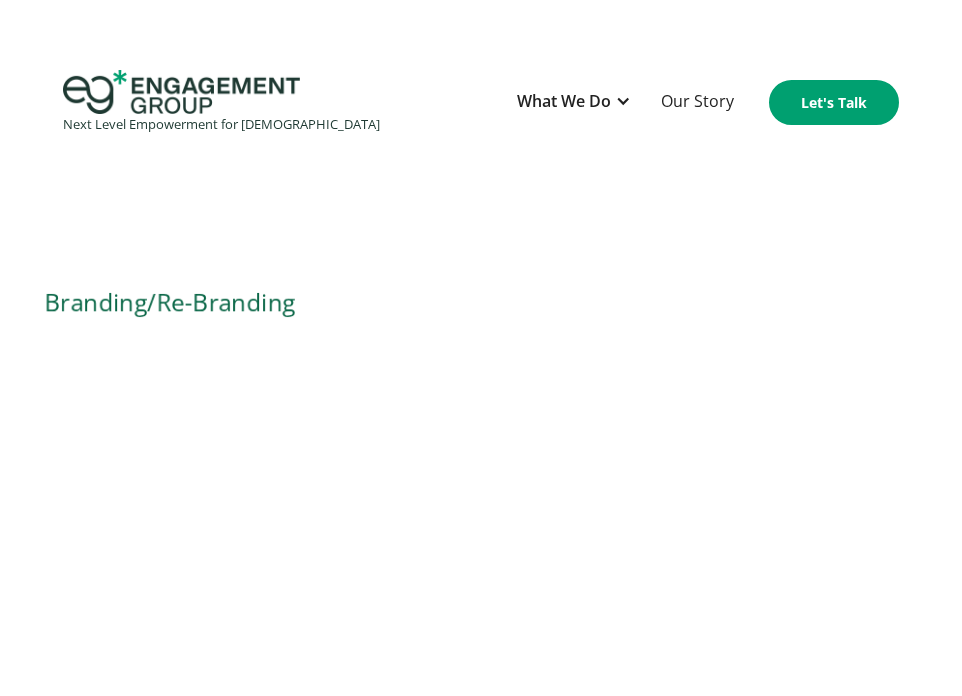 scroll, scrollTop: 0, scrollLeft: 0, axis: both 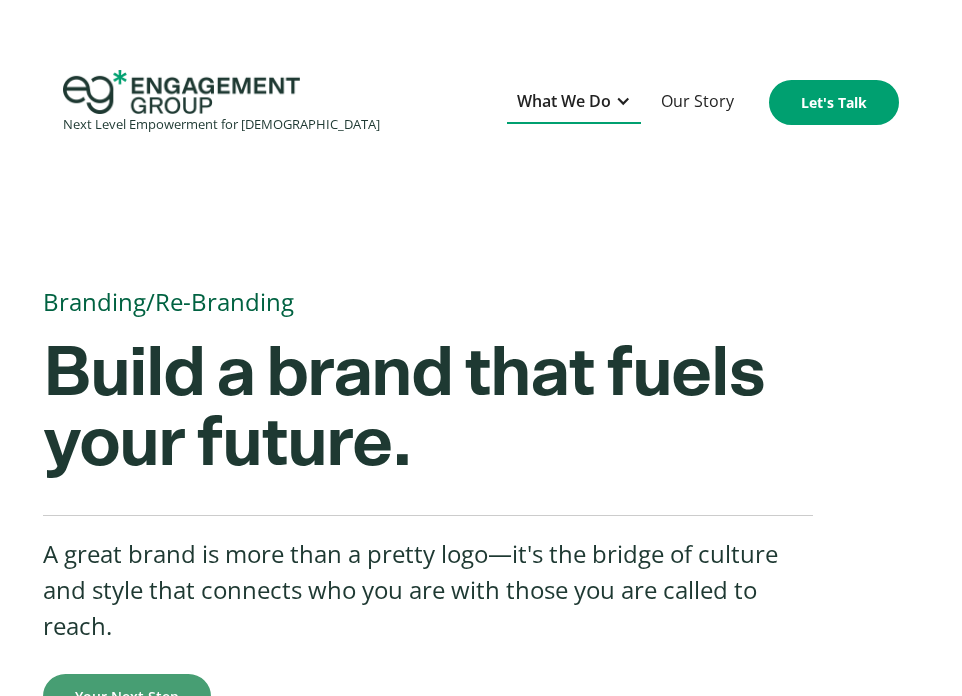 click at bounding box center [623, 101] 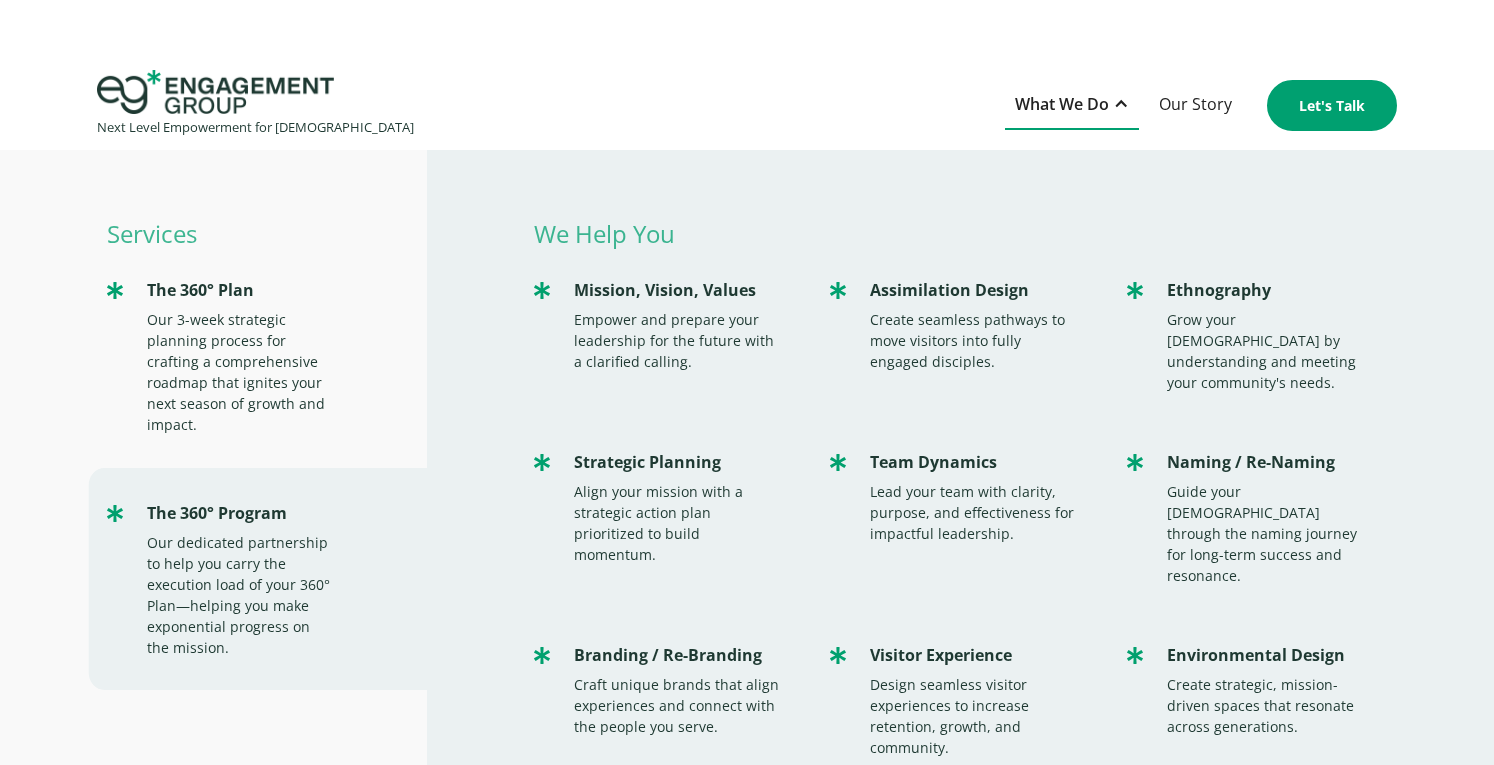 click on "Next Level Empowerment for Churches What We Do Services The 360° Plan Our 3-week strategic planning process for crafting a comprehensive roadmap that ignites your next season of growth and impact. The 360° Program Our dedicated partnership to help you carry the execution load of your 360° Plan—helping you make exponential progress on the mission. We Help You Mission, Vision, Values Empower and prepare your leadership for the future with a clarified calling. Assimilation Design Create seamless pathways to move visitors into fully engaged disciples. Ethnography Grow your church by understanding and meeting your community's needs. Strategic Planning Align your mission with a strategic action plan prioritized to build momentum. Team Dynamics Lead your team with clarity, purpose, and effectiveness for impactful leadership. Naming / Re-Naming Guide your church through the naming journey for long-term success and resonance. Branding / Re-Branding Visitor Experience Environmental Design Signage Marketing Signage" at bounding box center (747, 105) 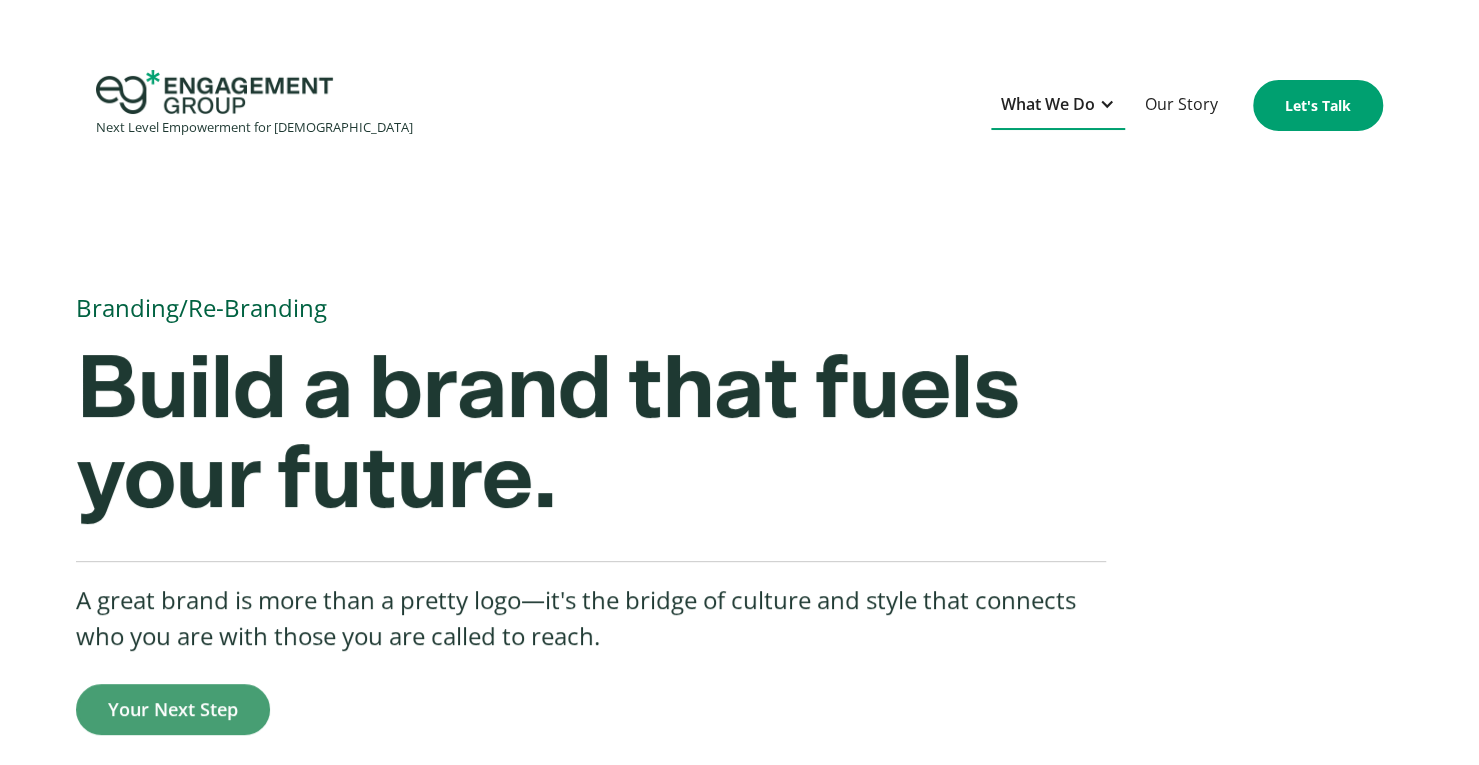 click on "What We Do" at bounding box center (1058, 105) 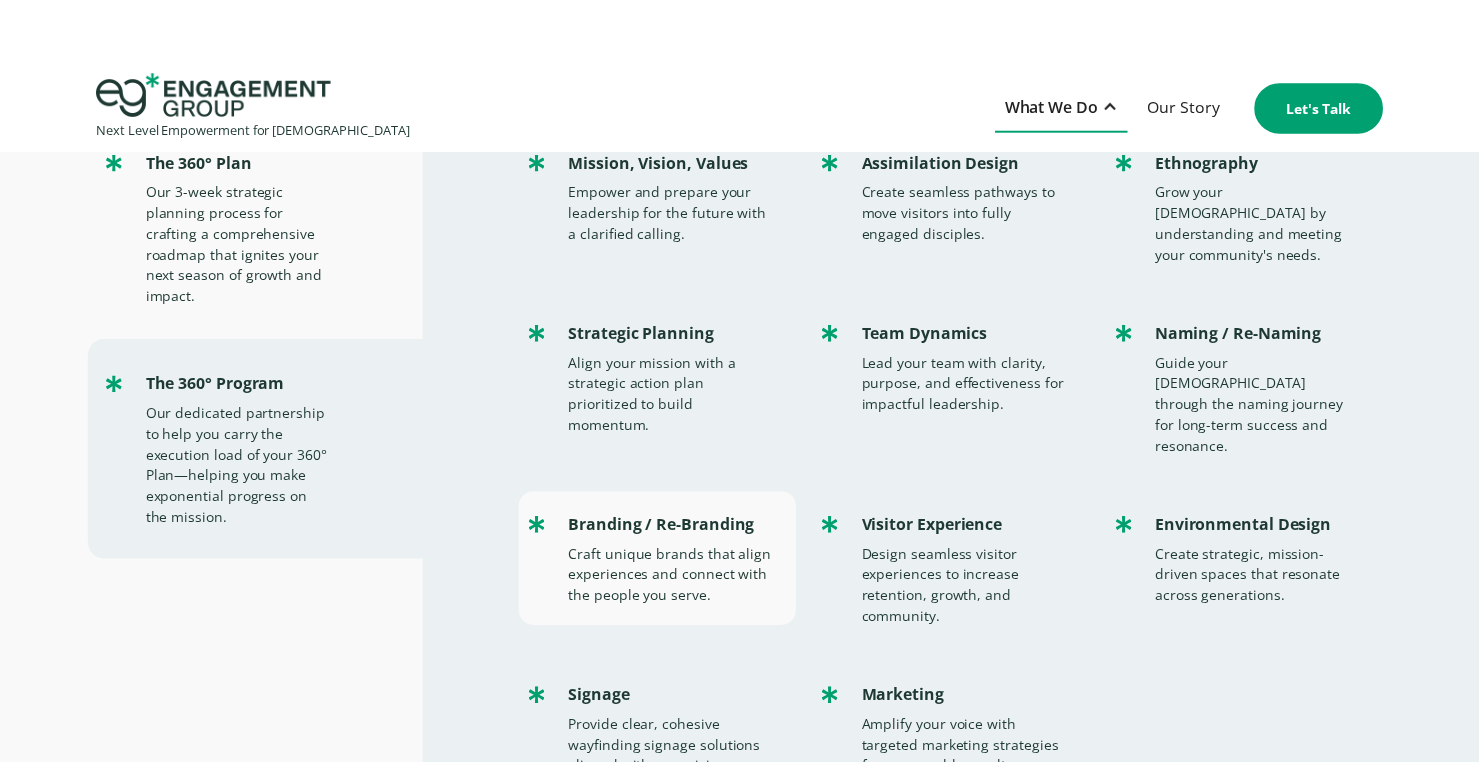 scroll, scrollTop: 0, scrollLeft: 0, axis: both 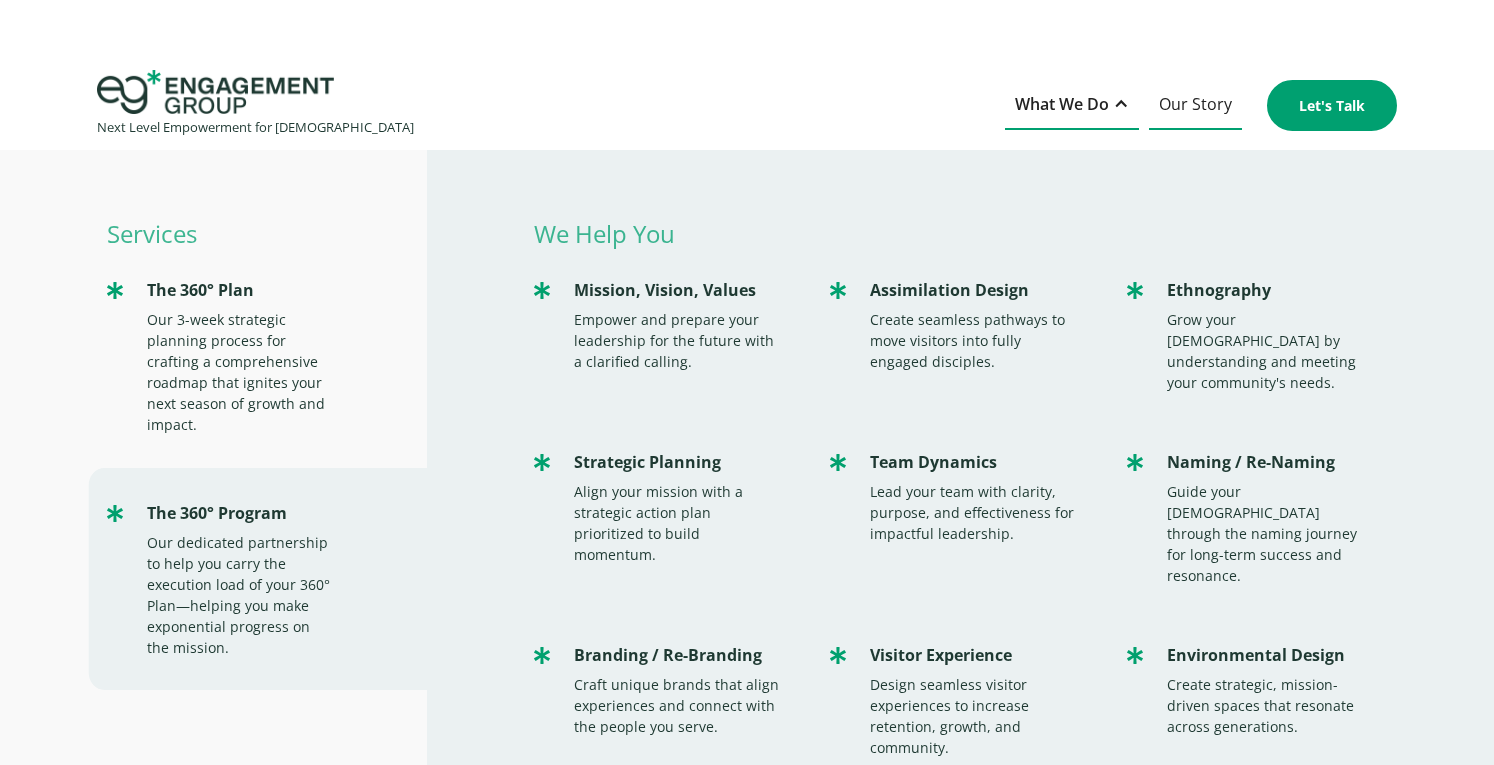 click on "Our Story" at bounding box center (1195, 105) 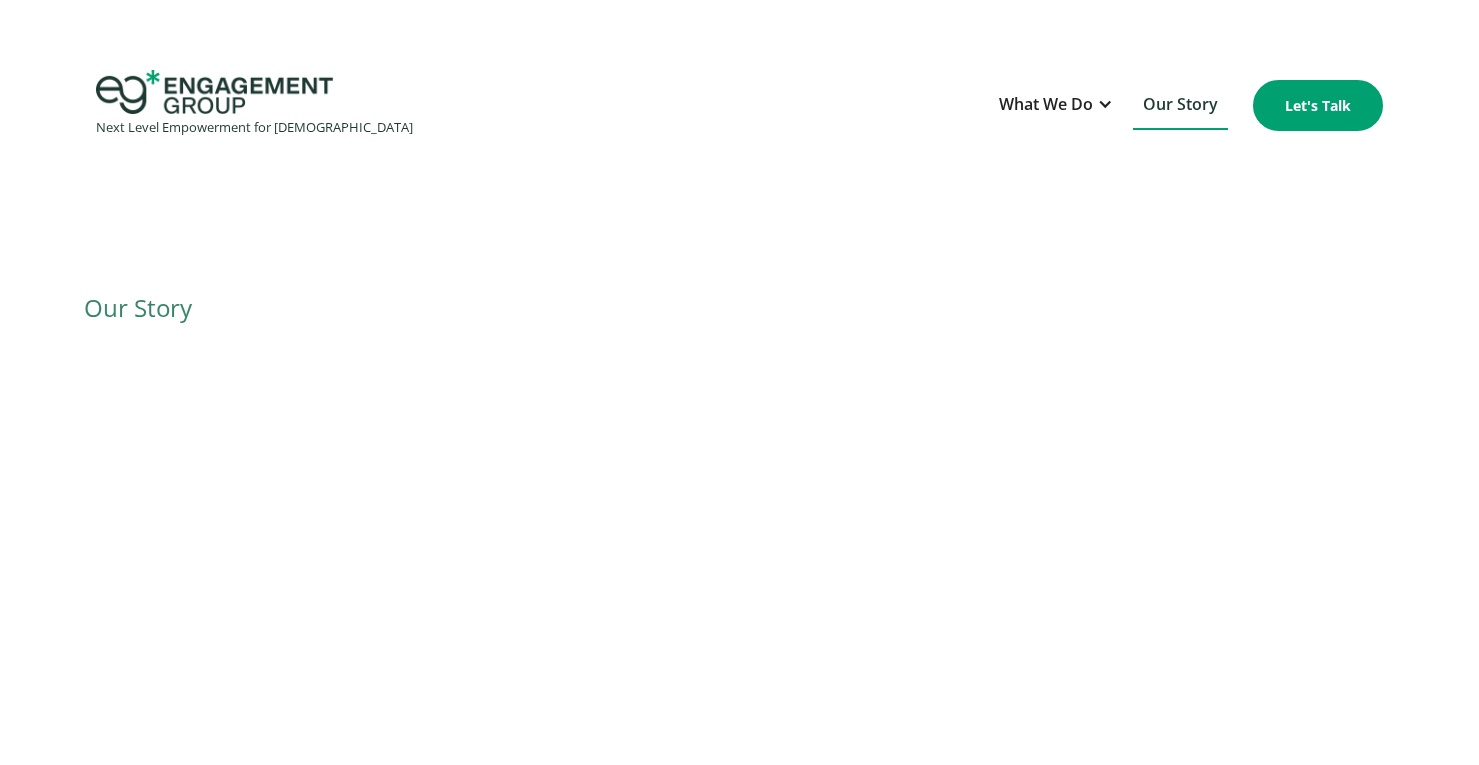 scroll, scrollTop: 0, scrollLeft: 0, axis: both 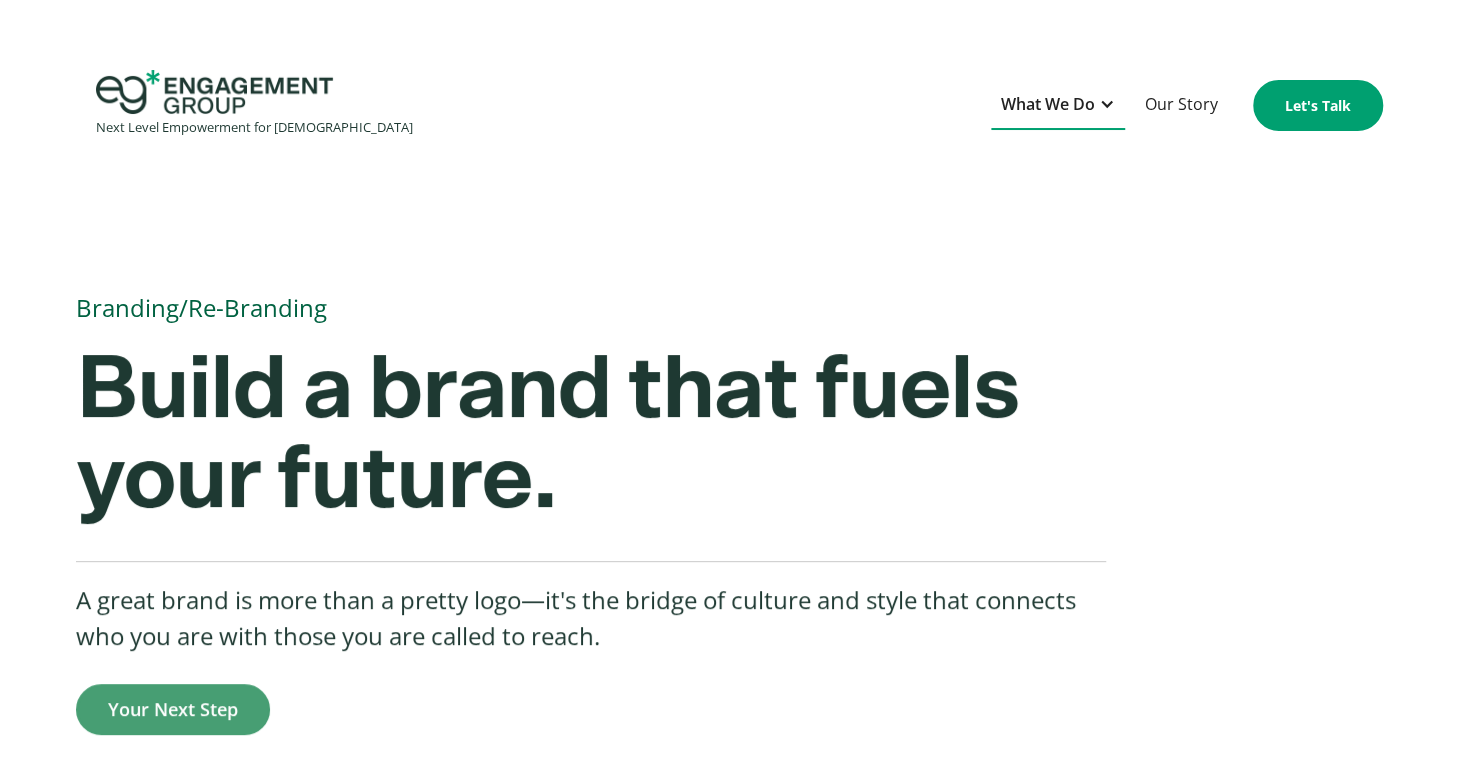 click on "What We Do" at bounding box center (1048, 104) 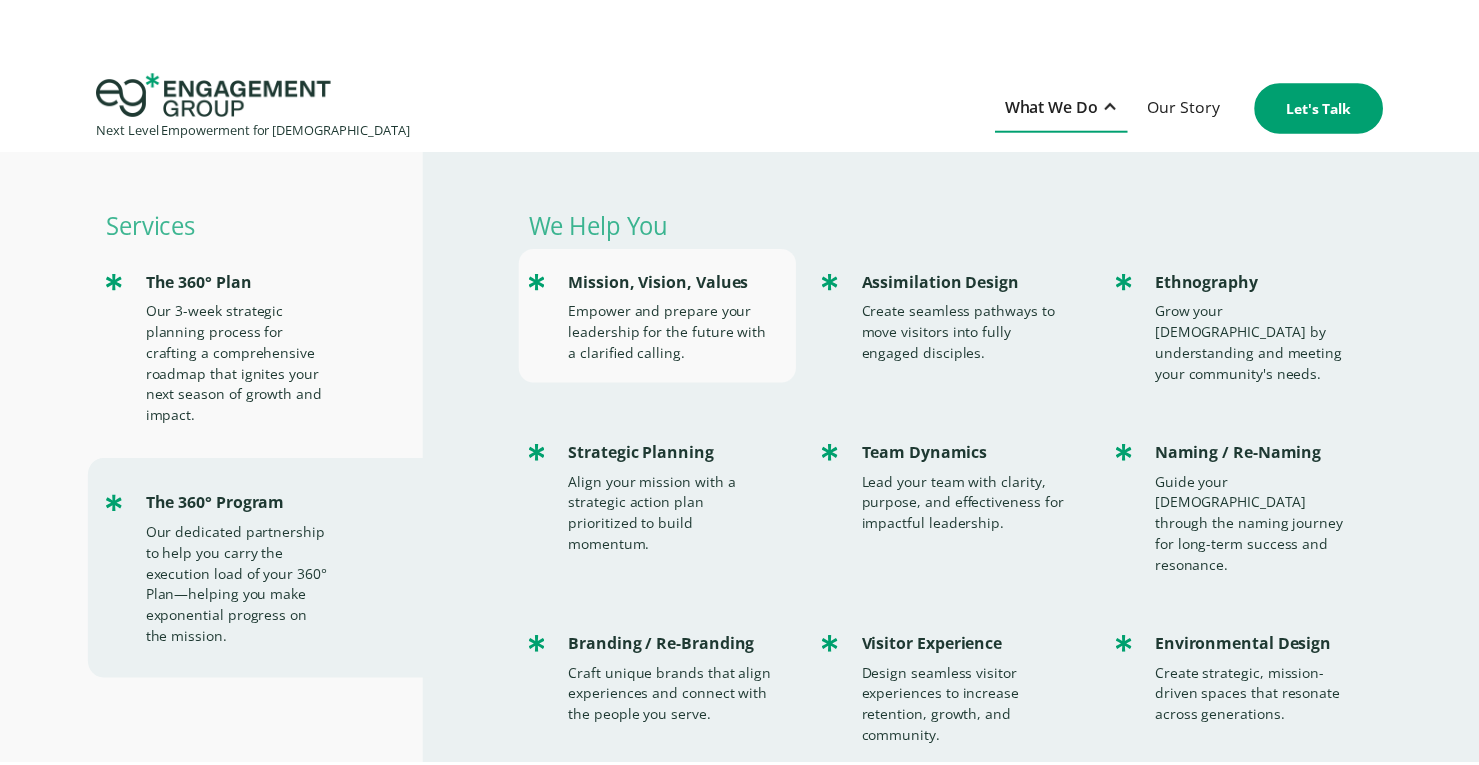 scroll, scrollTop: 0, scrollLeft: 0, axis: both 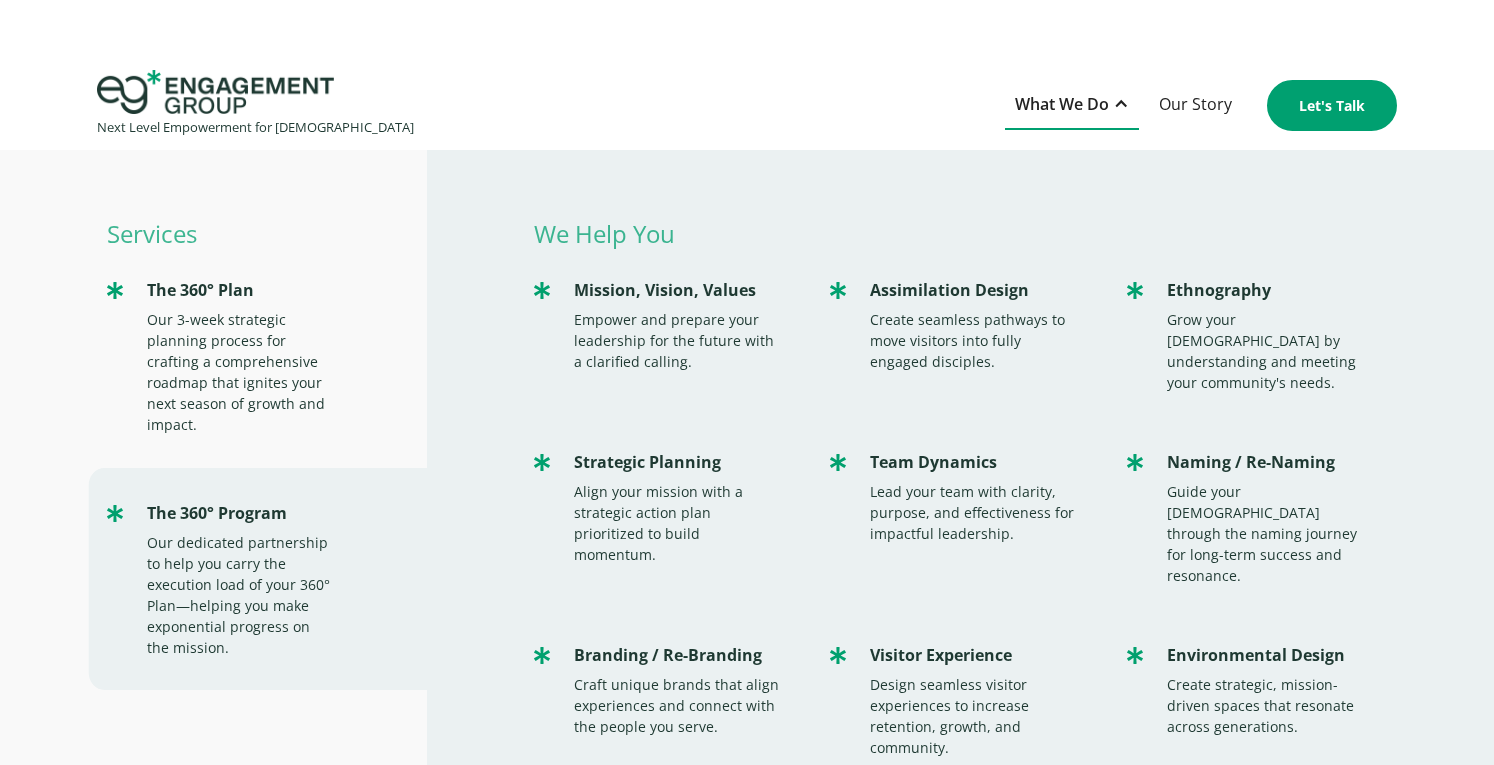 click on "Next Level Empowerment for Churches What We Do Services The 360° Plan Our 3-week strategic planning process for crafting a comprehensive roadmap that ignites your next season of growth and impact. The 360° Program Our dedicated partnership to help you carry the execution load of your 360° Plan—helping you make exponential progress on the mission. We Help You Mission, Vision, Values Empower and prepare your leadership for the future with a clarified calling. Assimilation Design Create seamless pathways to move visitors into fully engaged disciples. Ethnography Grow your church by understanding and meeting your community's needs. Strategic Planning Align your mission with a strategic action plan prioritized to build momentum. Team Dynamics Lead your team with clarity, purpose, and effectiveness for impactful leadership. Naming / Re-Naming Guide your church through the naming journey for long-term success and resonance. Branding / Re-Branding Visitor Experience Environmental Design Signage Marketing Signage" at bounding box center [747, 105] 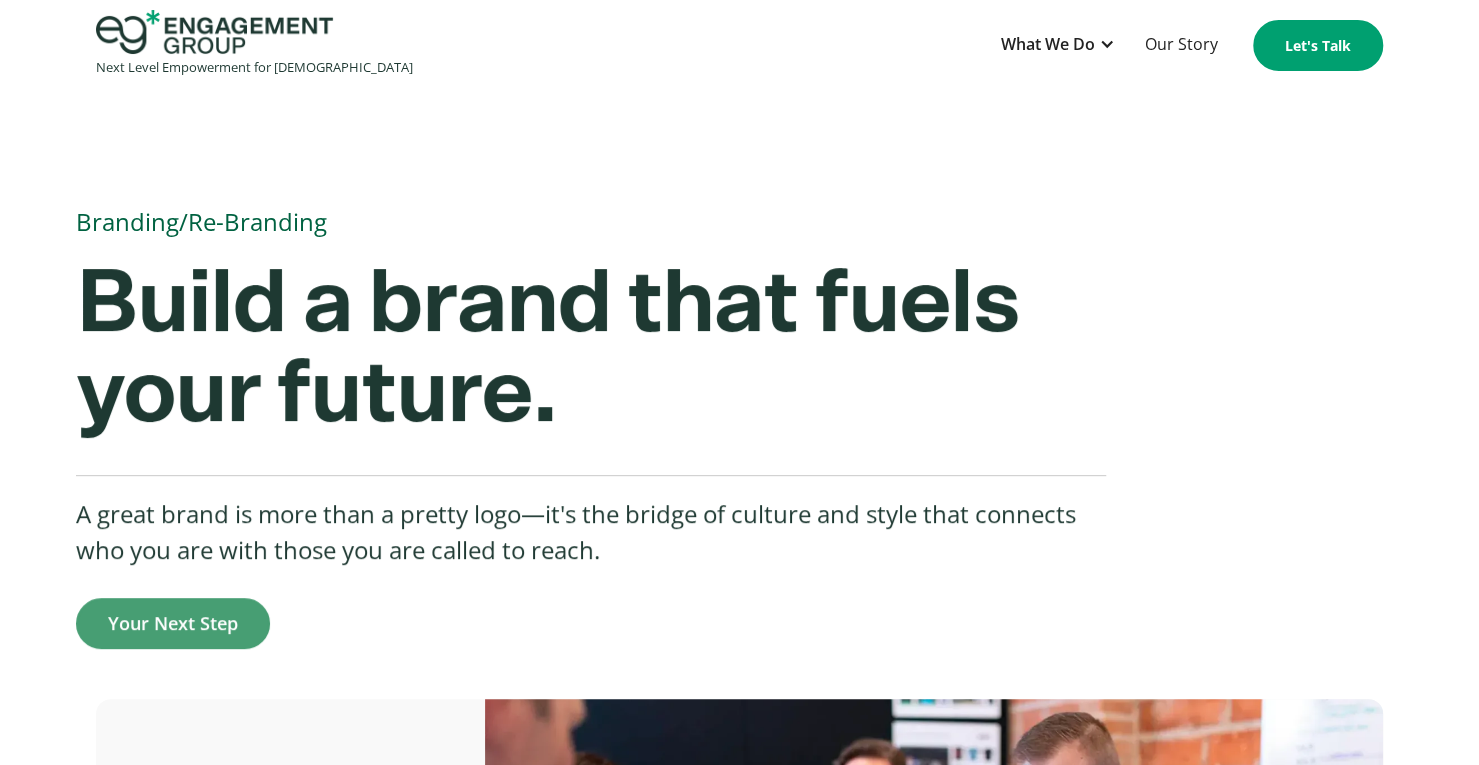 scroll, scrollTop: 0, scrollLeft: 0, axis: both 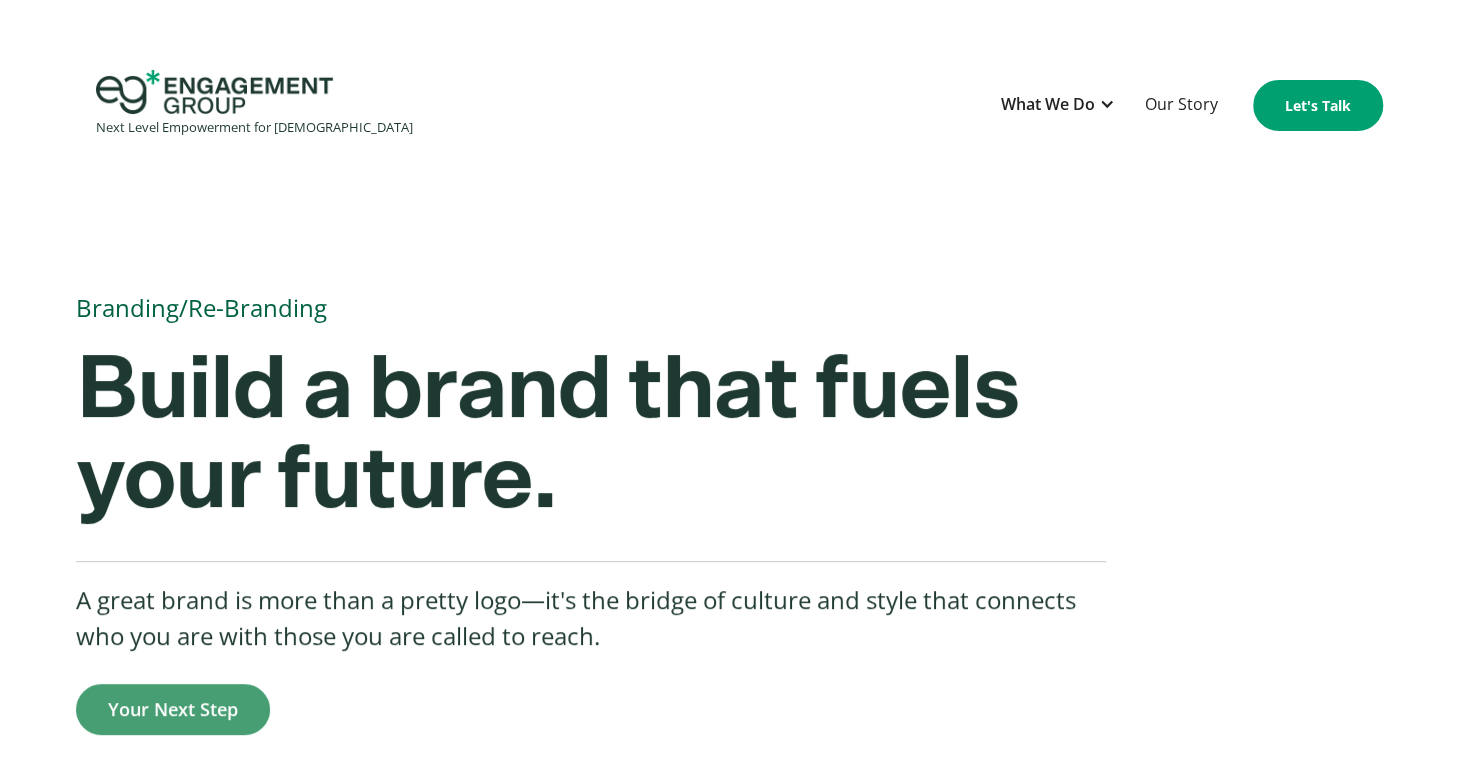 click at bounding box center [214, 92] 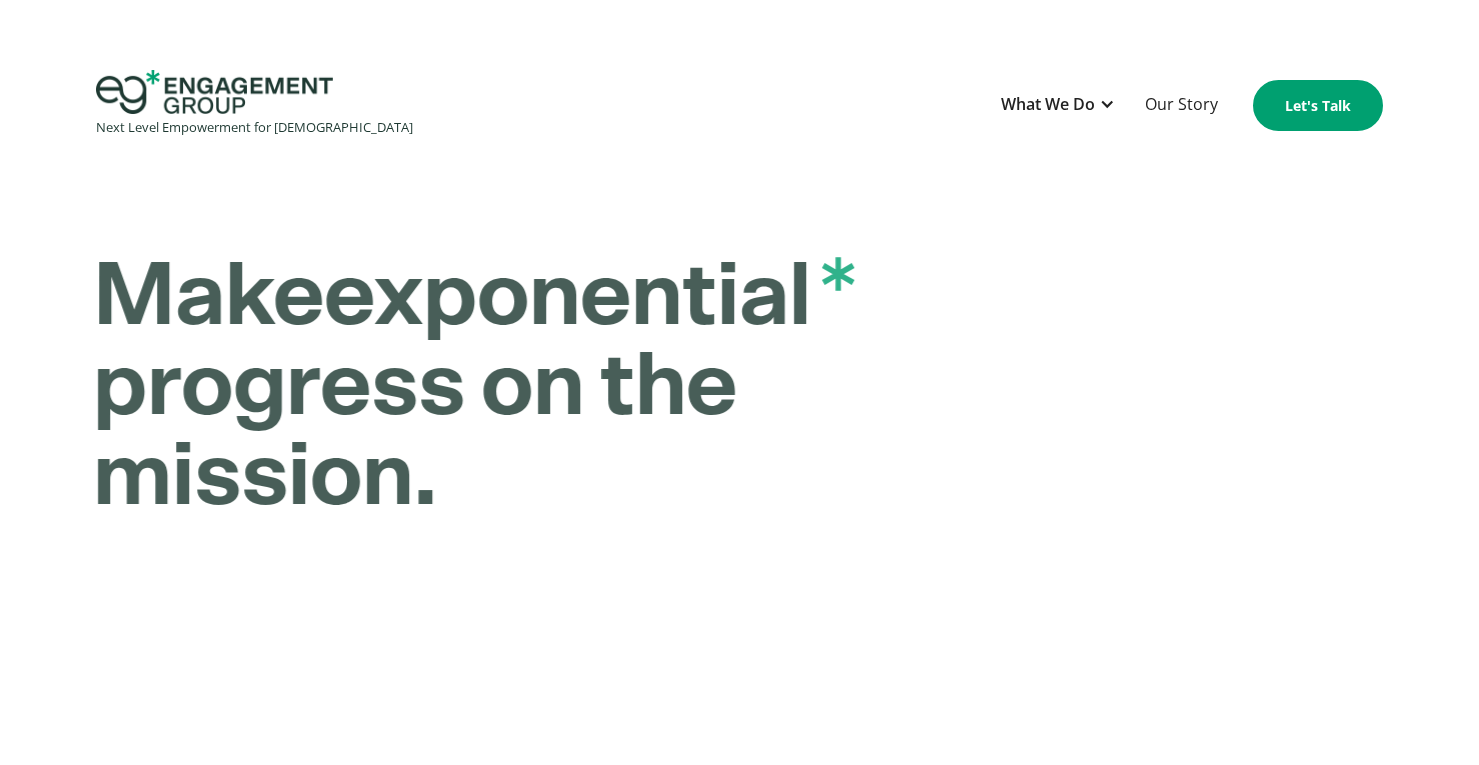 scroll, scrollTop: 0, scrollLeft: 0, axis: both 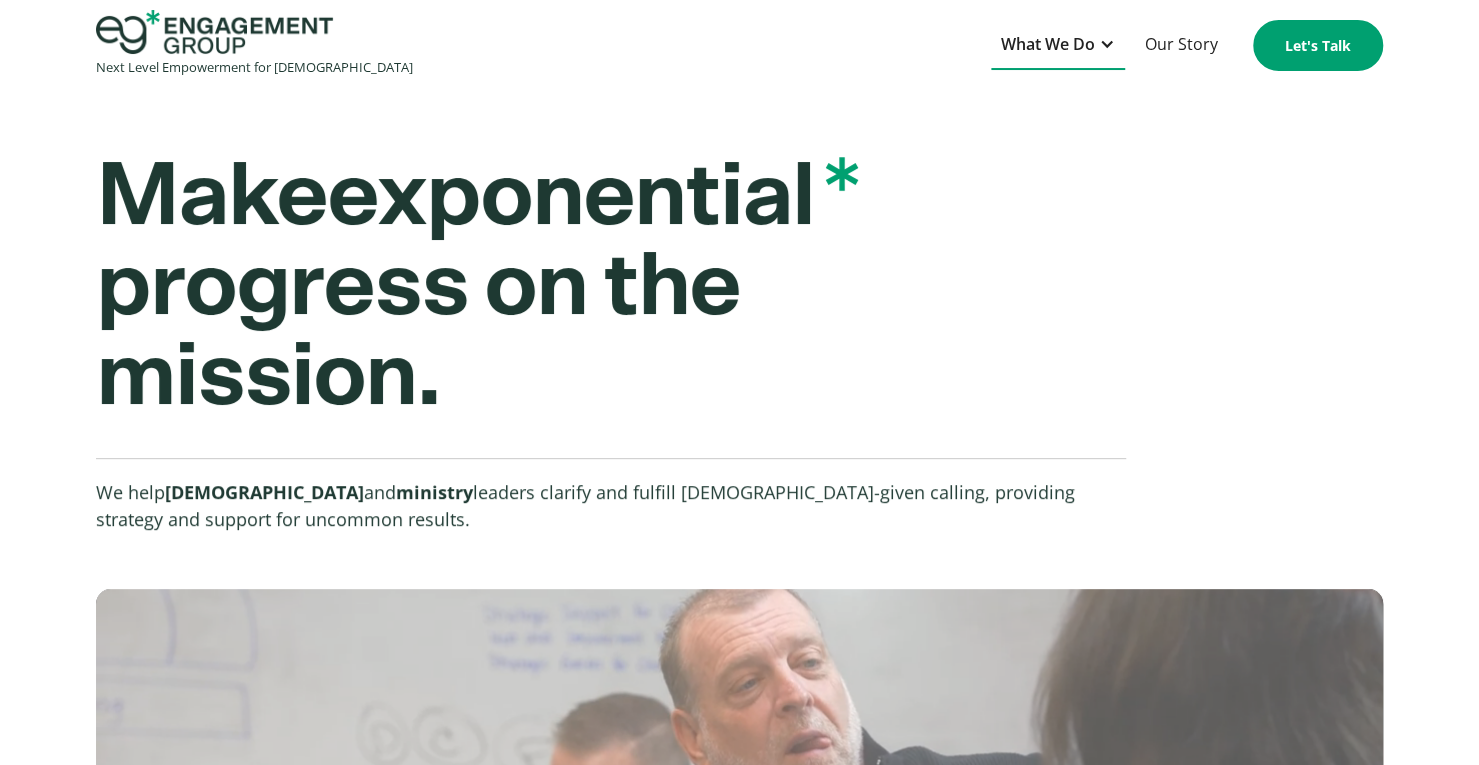 click on "What We Do" at bounding box center [1048, 44] 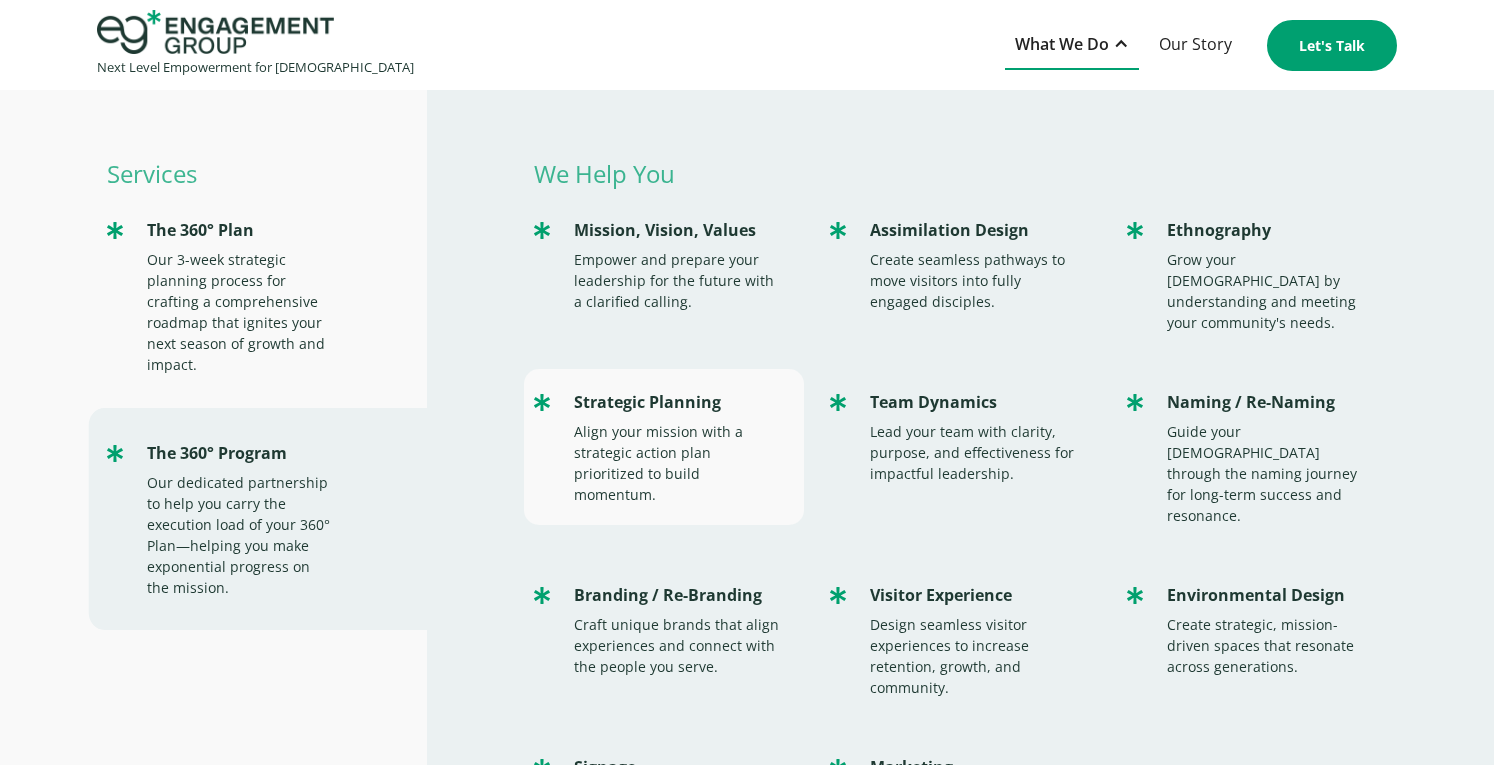 click on "Align your mission with a strategic action plan prioritized to build momentum." at bounding box center [679, 463] 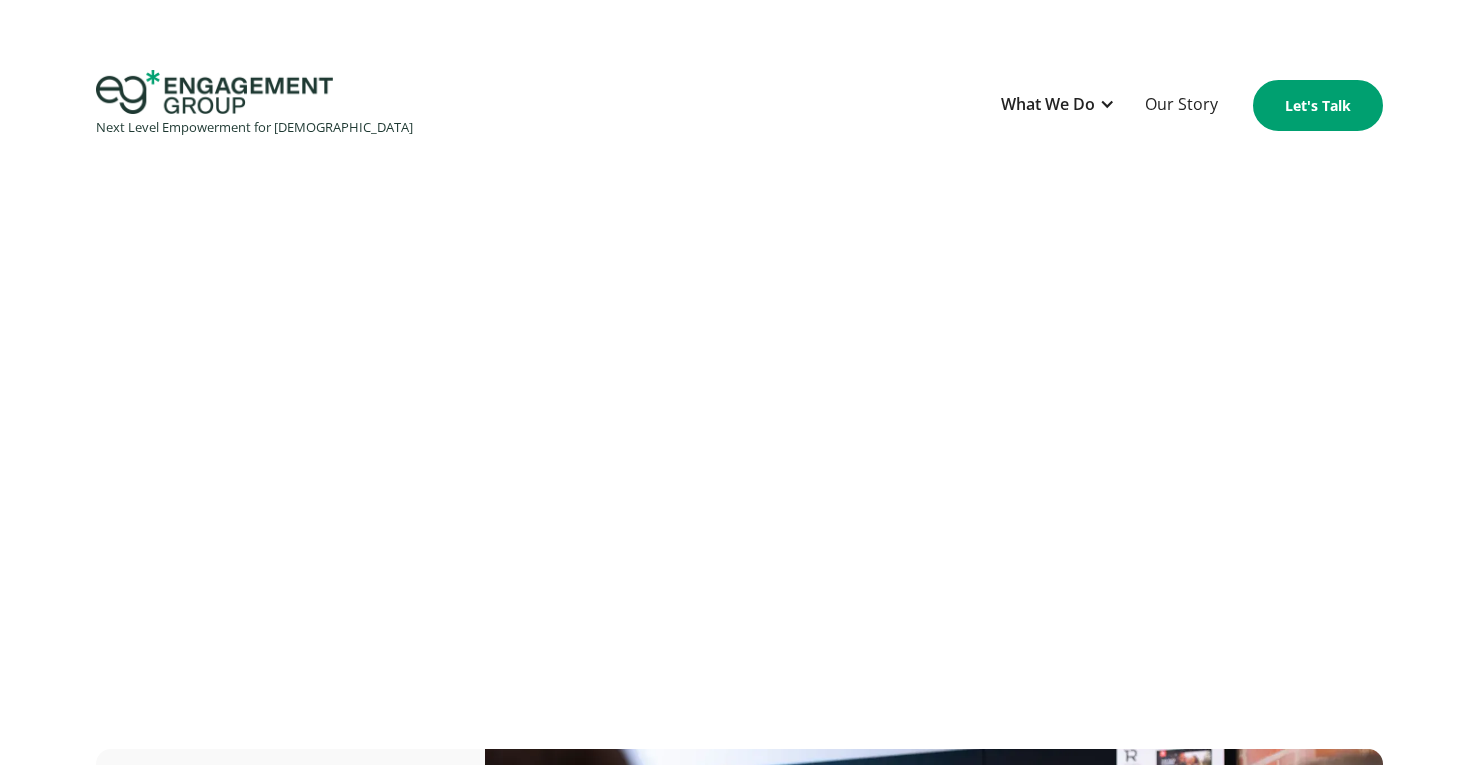 scroll, scrollTop: 0, scrollLeft: 0, axis: both 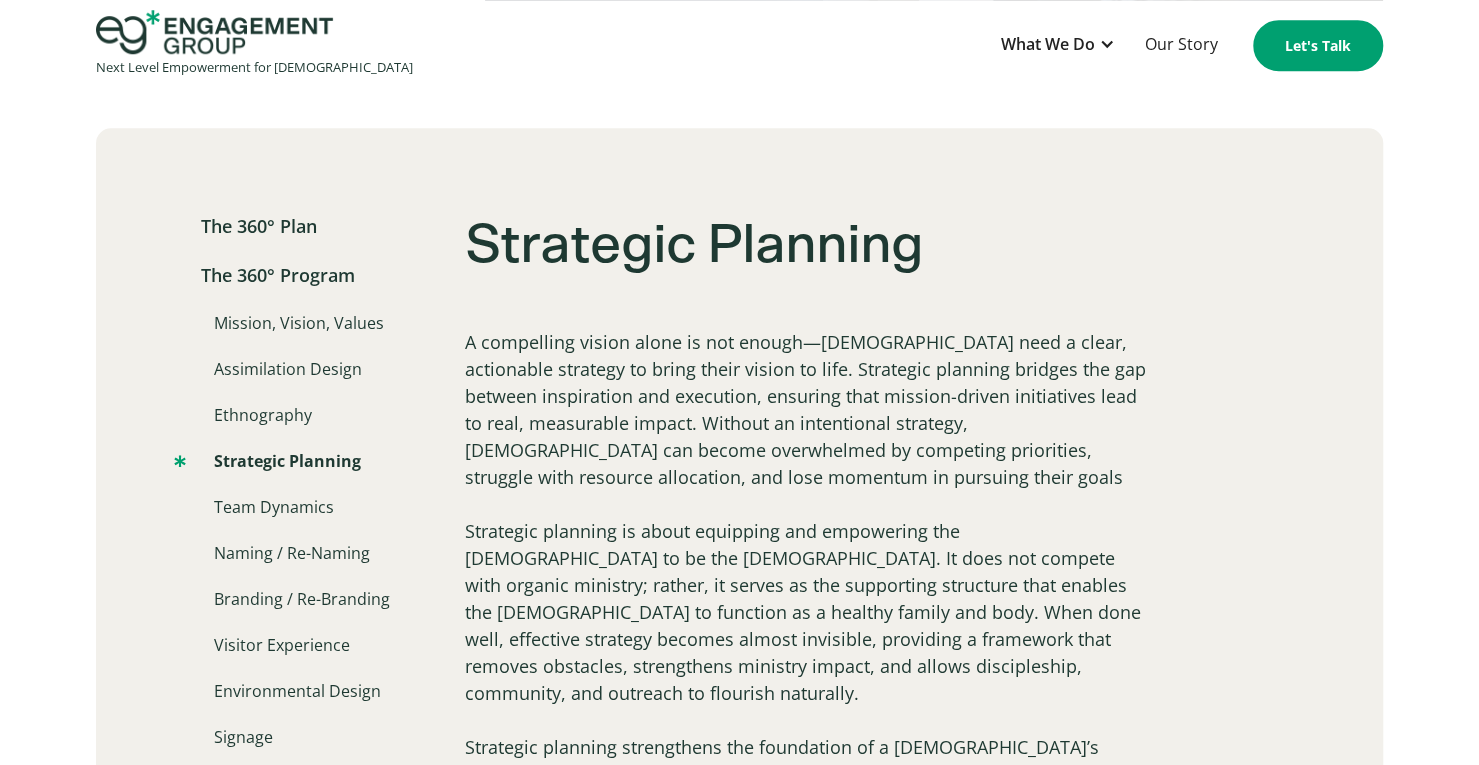 click on "Strategic Planning Clear-cut strategy leads to measurable impact. Catalyze your vision into impactful results and sustainable growth. Your Next Step Are you growing with intention or just staying busy? The 360° Plan The 360° Program Mission, Vision, Values Assimilation Design Ethnography Strategic Planning Team Dynamics Naming / Re-Naming Branding / Re-Branding Visitor Experience Environmental Design Signage Marketing Strategic Planning A compelling vision alone is not enough—[DEMOGRAPHIC_DATA] need a clear, actionable strategy to bring their vision to life. Strategic planning bridges the gap between inspiration and execution, ensuring that mission-driven initiatives lead to real, measurable impact. Without an intentional strategy, [DEMOGRAPHIC_DATA] can become overwhelmed by competing priorities, struggle with resource allocation, and lose momentum in pursuing their goals Scripture reminds us of the importance of planning with wisdom and counsel. Proverbs 15:22 states,  Where [DEMOGRAPHIC_DATA] Get Stuck ‍ How We Help You Results" at bounding box center (739, 1917) 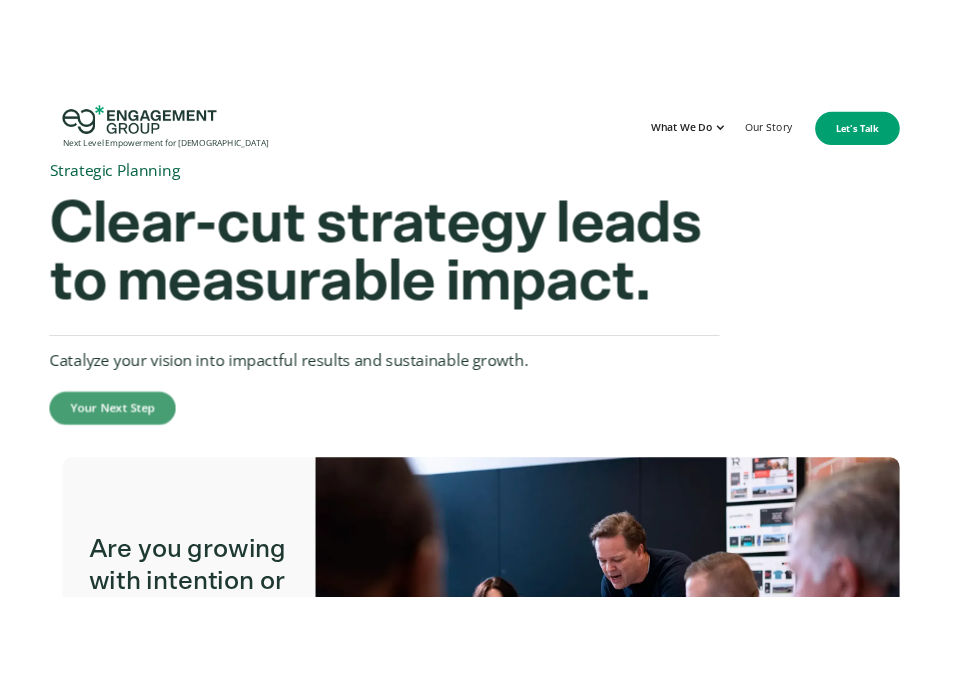 scroll, scrollTop: 0, scrollLeft: 0, axis: both 